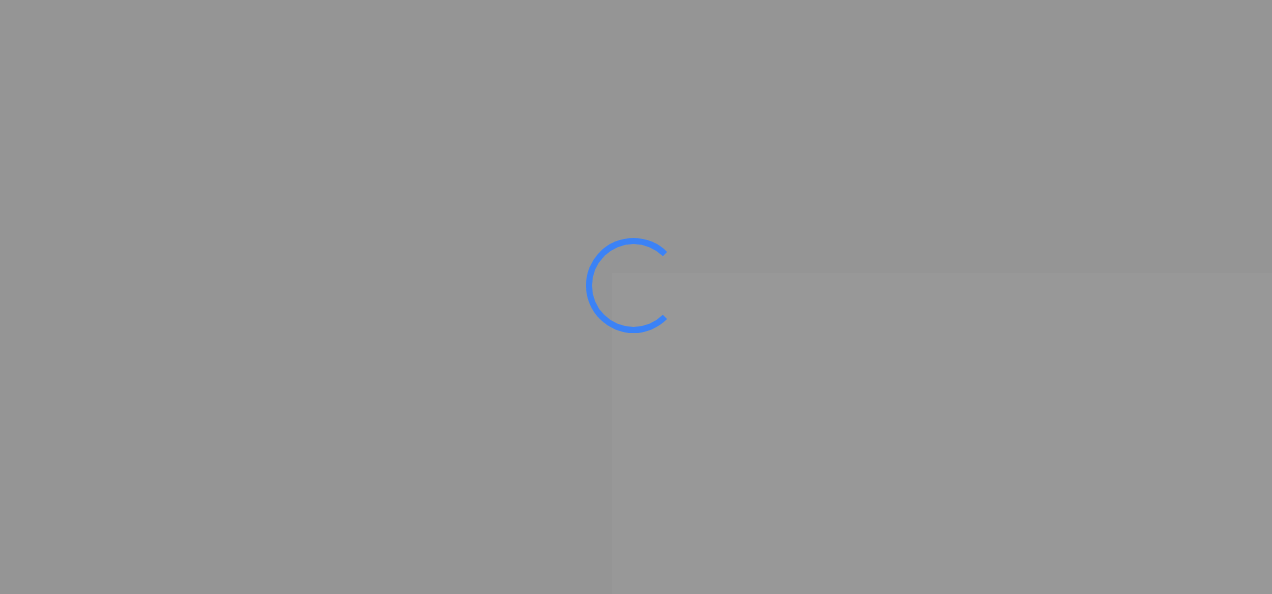 scroll, scrollTop: 0, scrollLeft: 0, axis: both 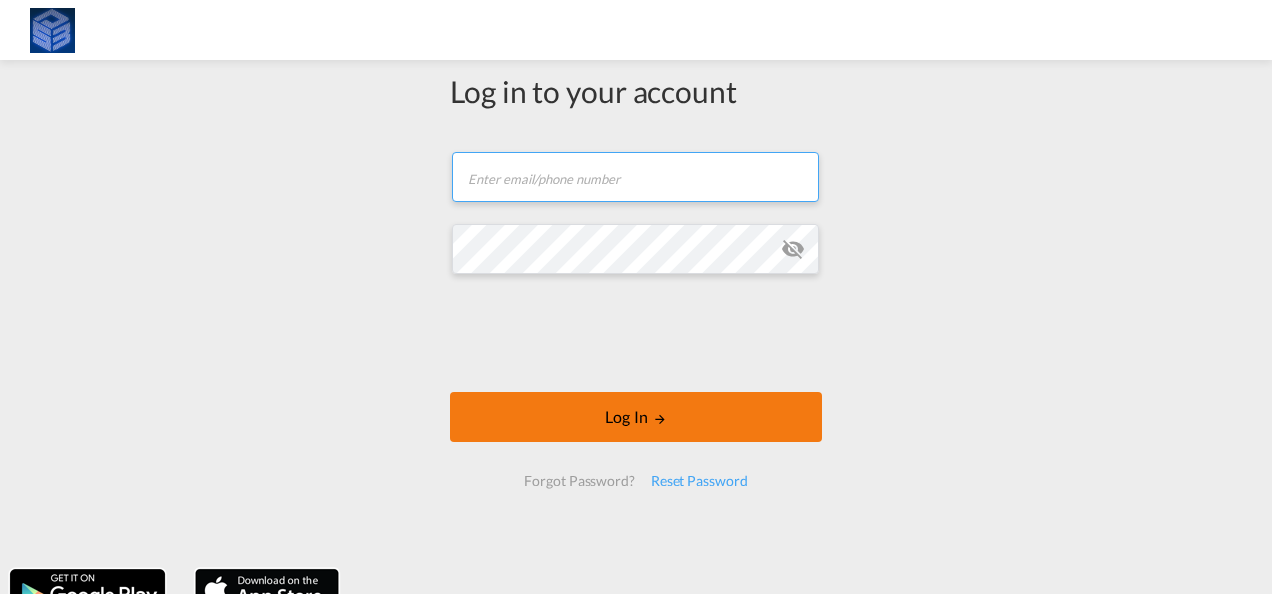 type on "[EMAIL_ADDRESS][DOMAIN_NAME]" 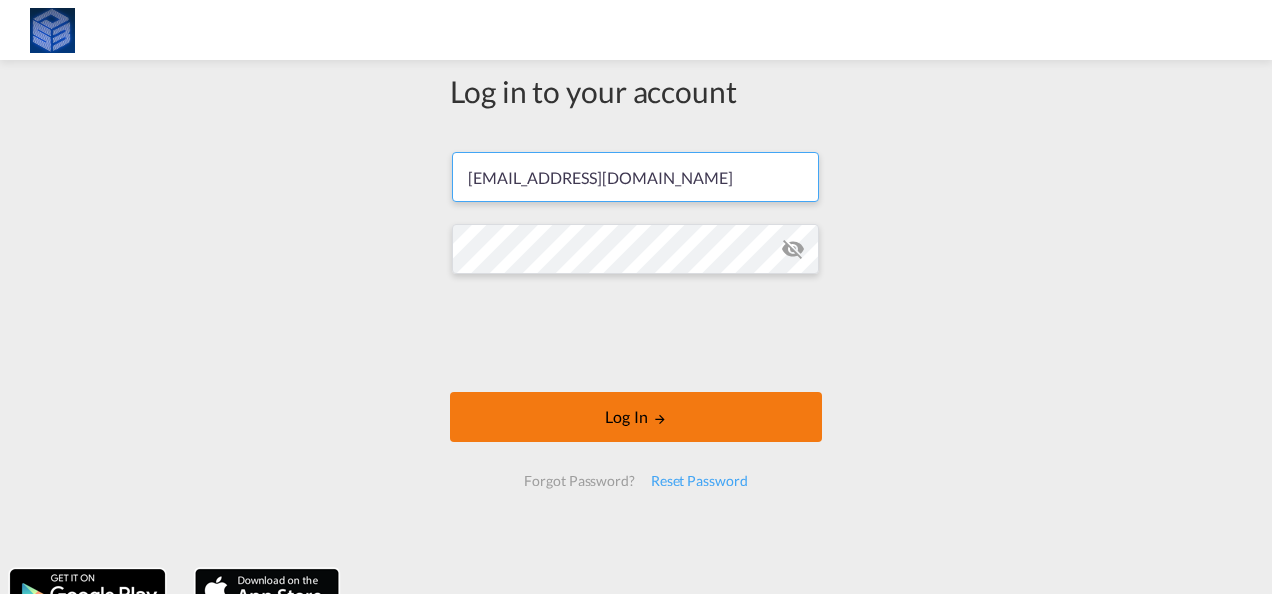 click on "Log In" at bounding box center (636, 417) 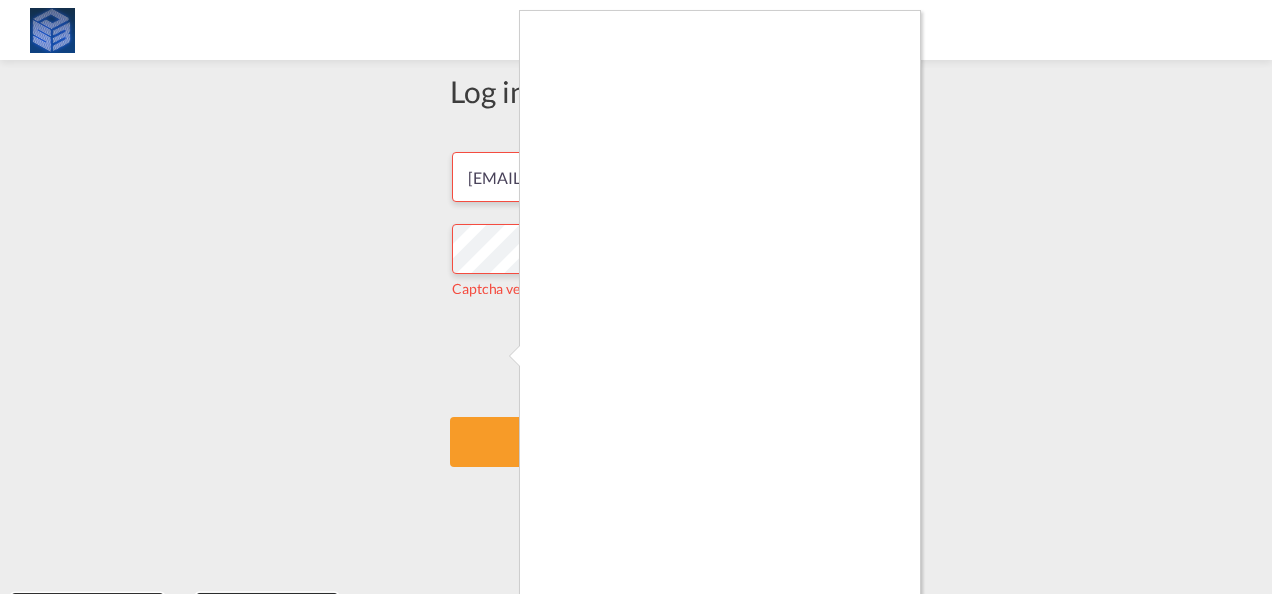scroll, scrollTop: 19, scrollLeft: 0, axis: vertical 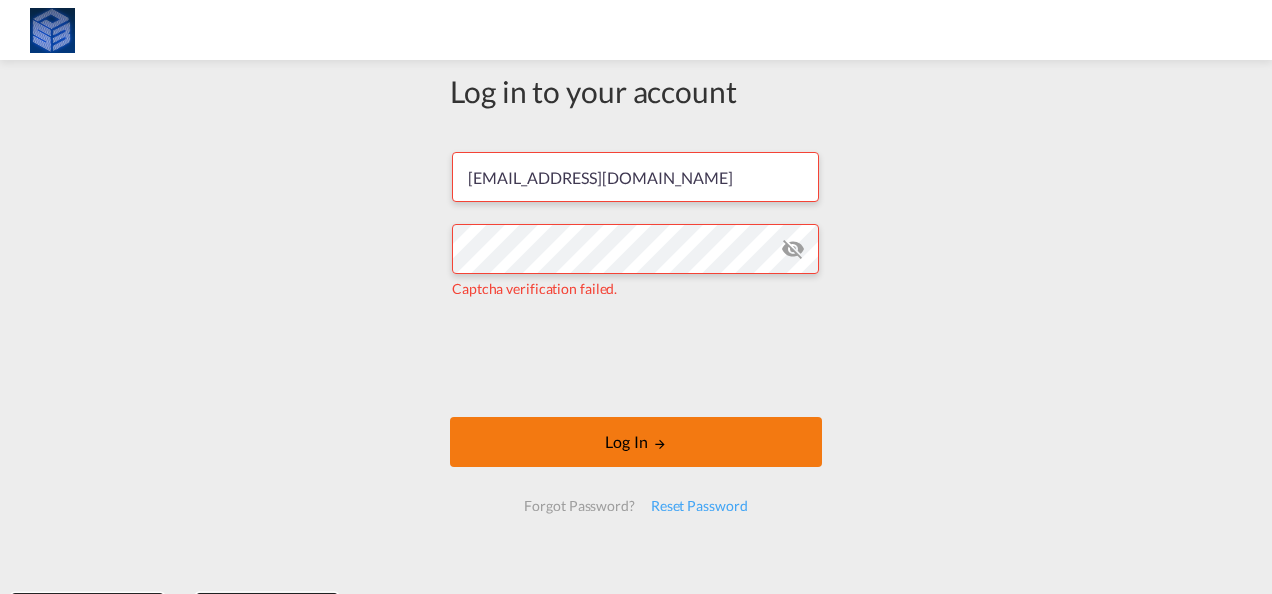 click on "Log In" at bounding box center (636, 442) 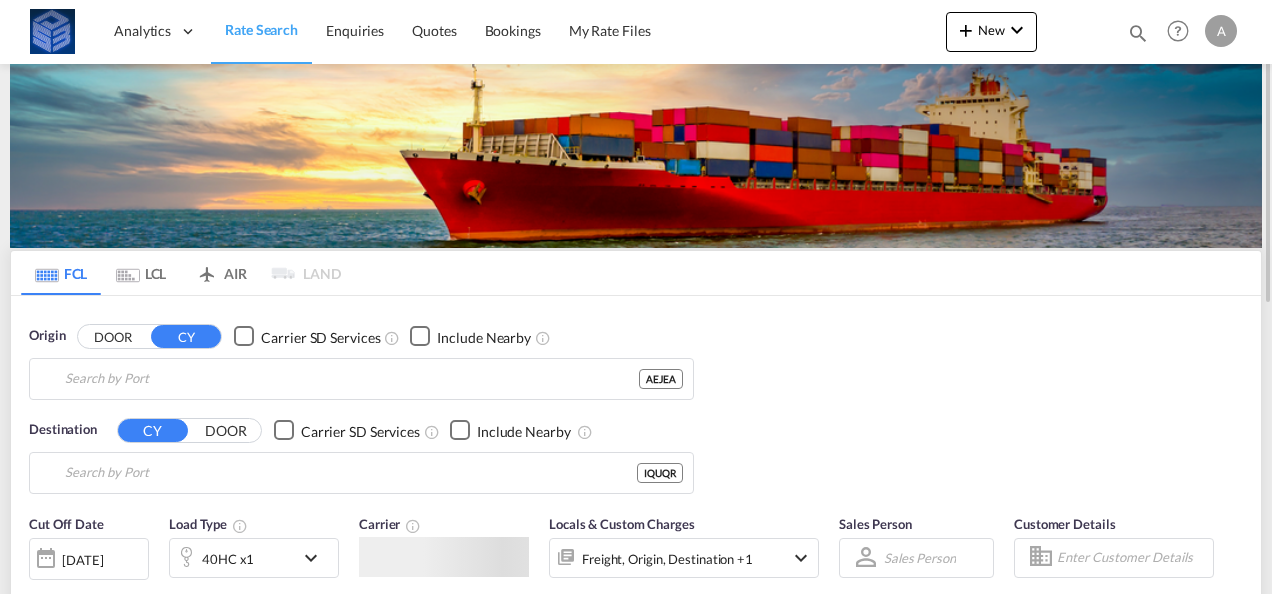 type on "[GEOGRAPHIC_DATA], [GEOGRAPHIC_DATA]" 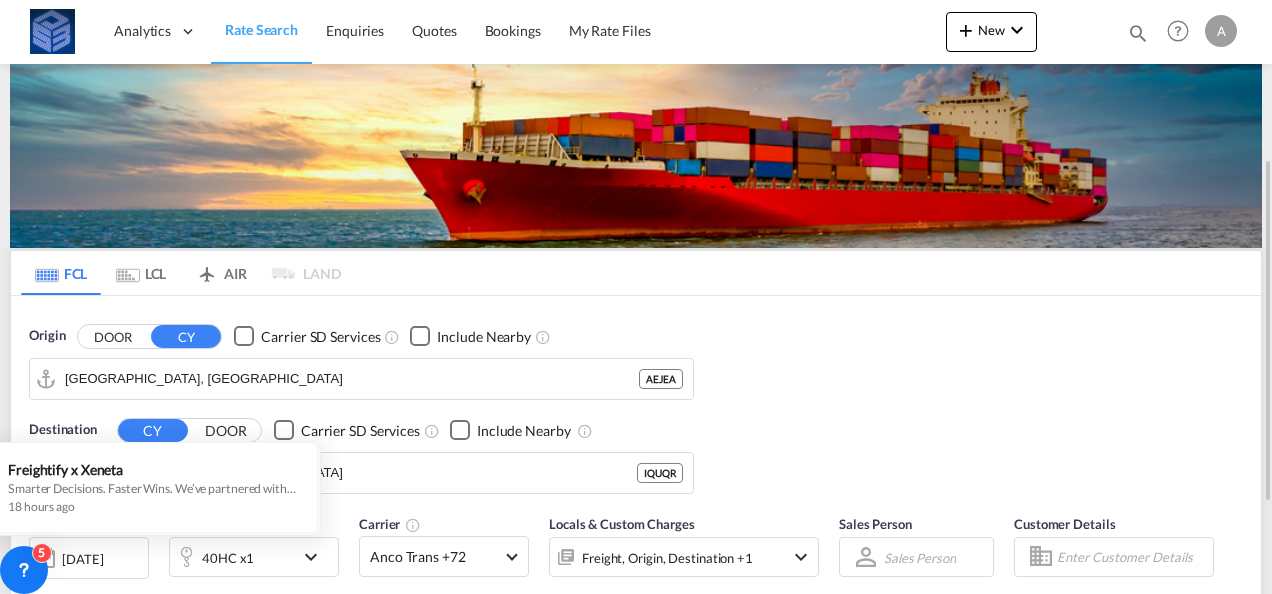 scroll, scrollTop: 100, scrollLeft: 0, axis: vertical 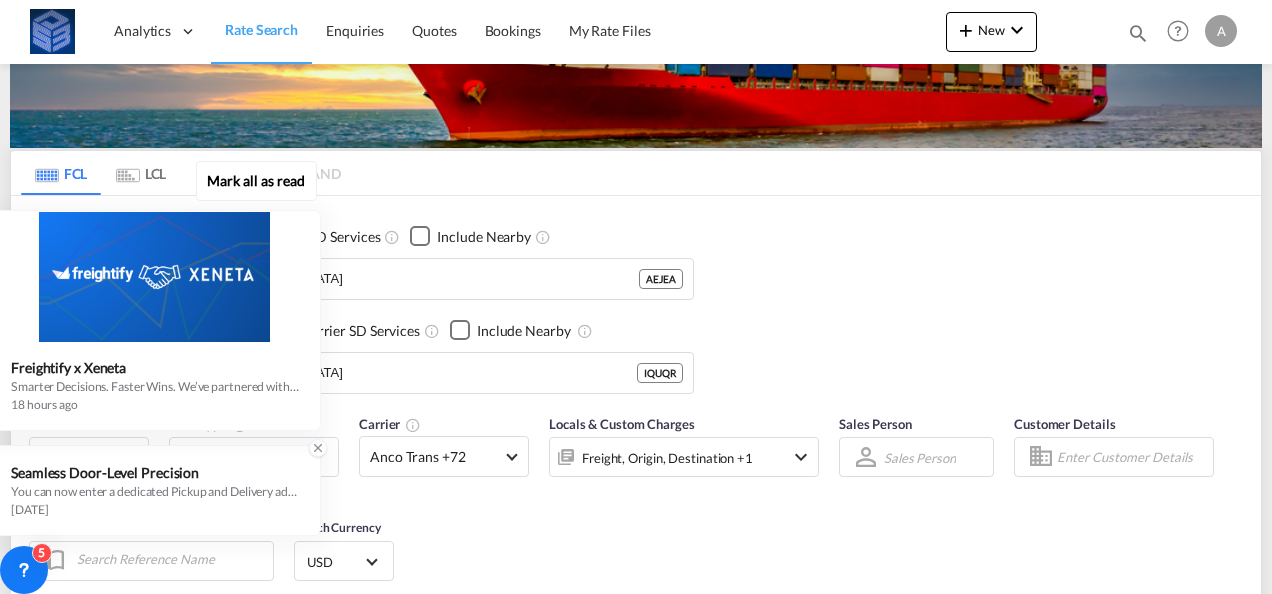 click 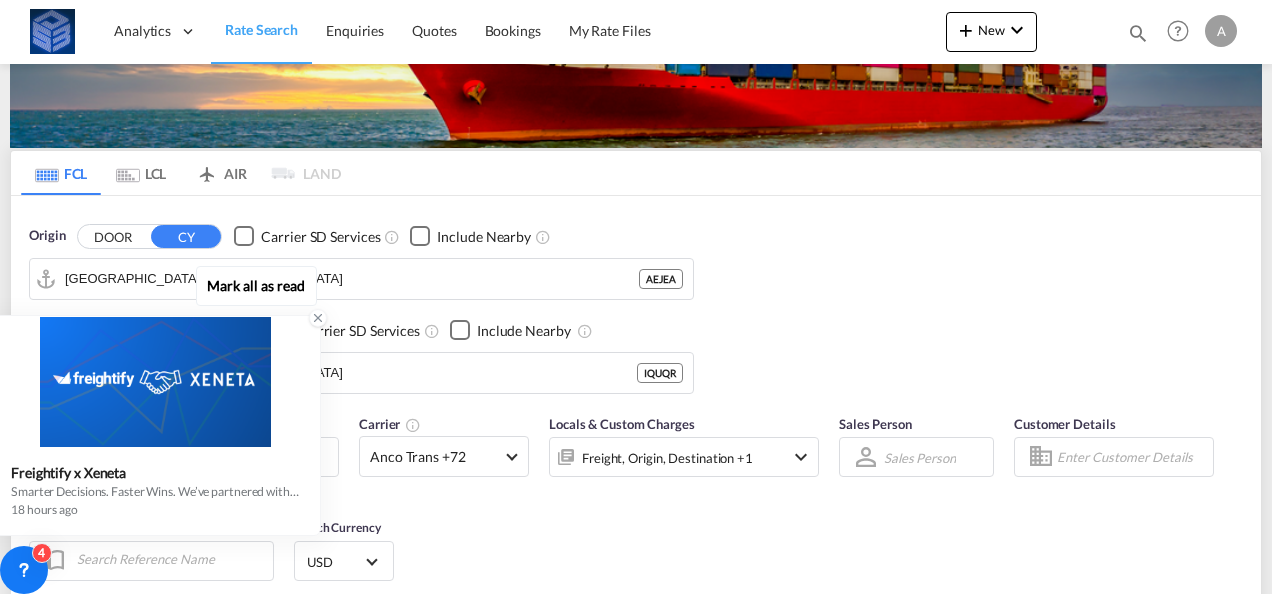 click 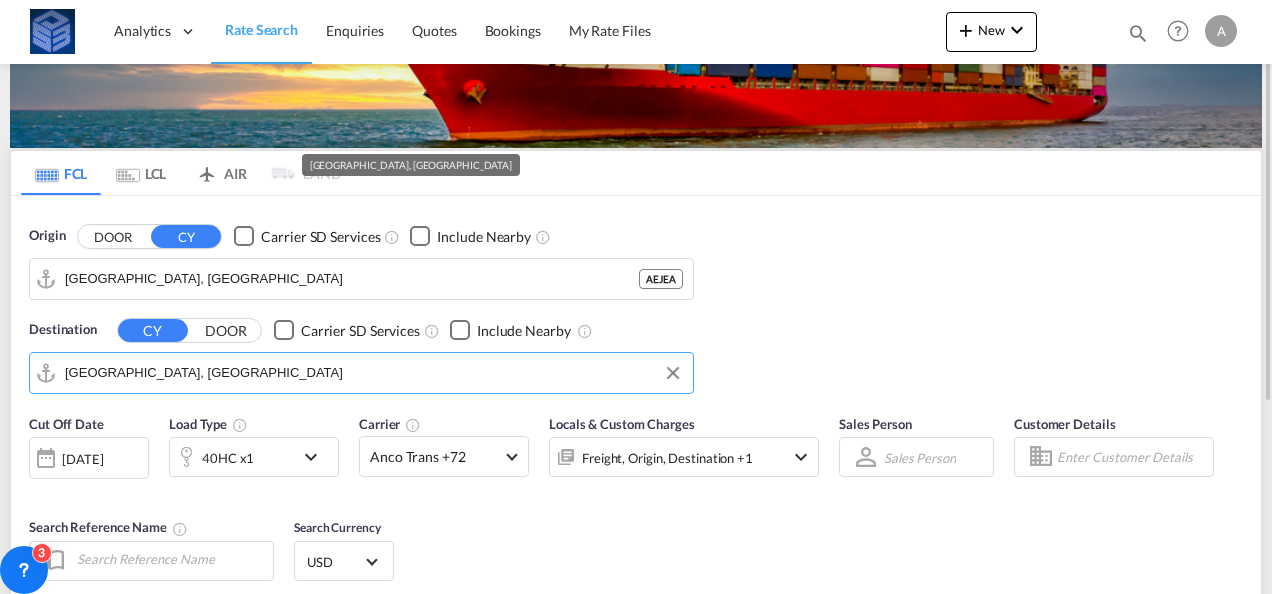click on "[GEOGRAPHIC_DATA], [GEOGRAPHIC_DATA]" at bounding box center [374, 373] 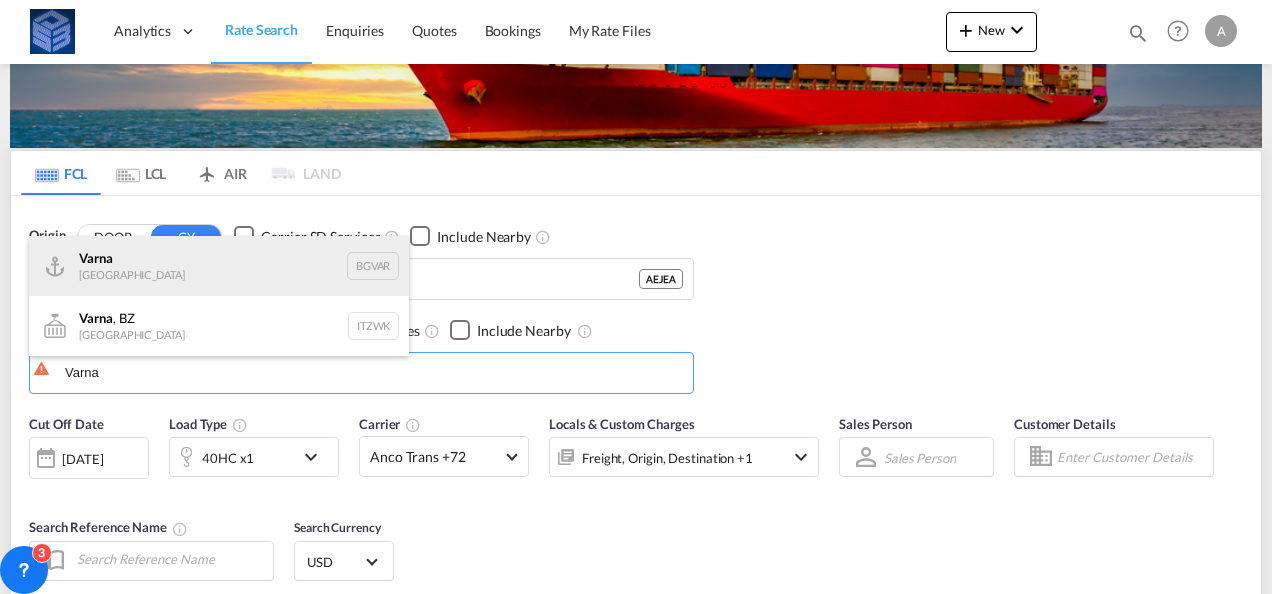 click on "Varna
[GEOGRAPHIC_DATA]
[GEOGRAPHIC_DATA]" at bounding box center (219, 266) 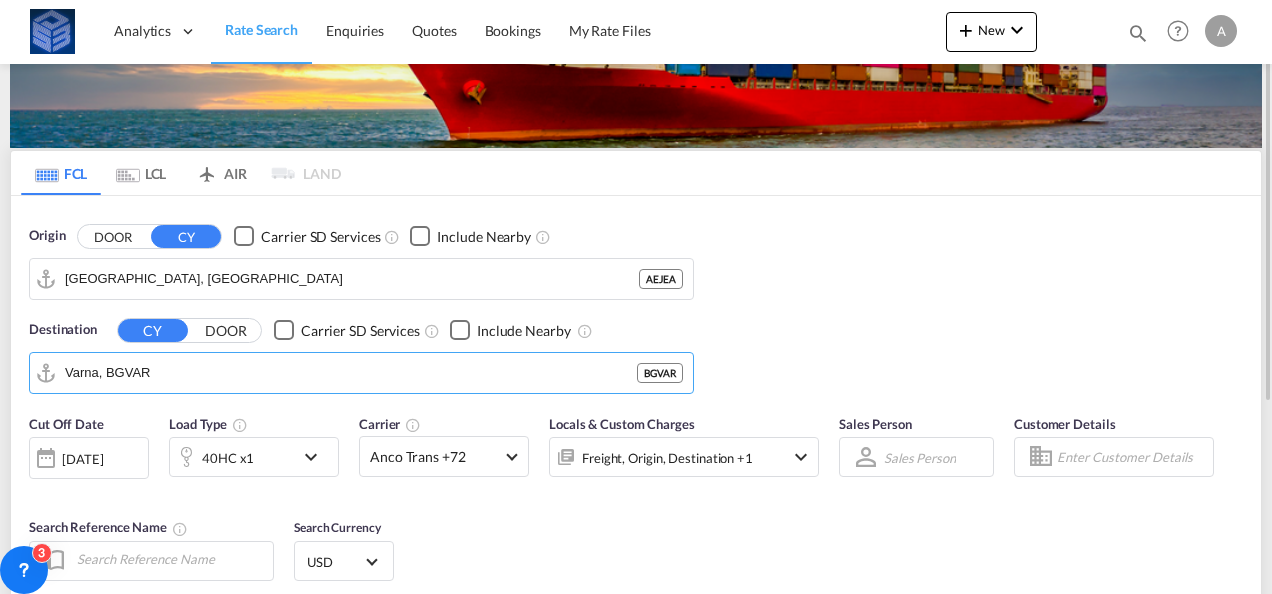 scroll, scrollTop: 200, scrollLeft: 0, axis: vertical 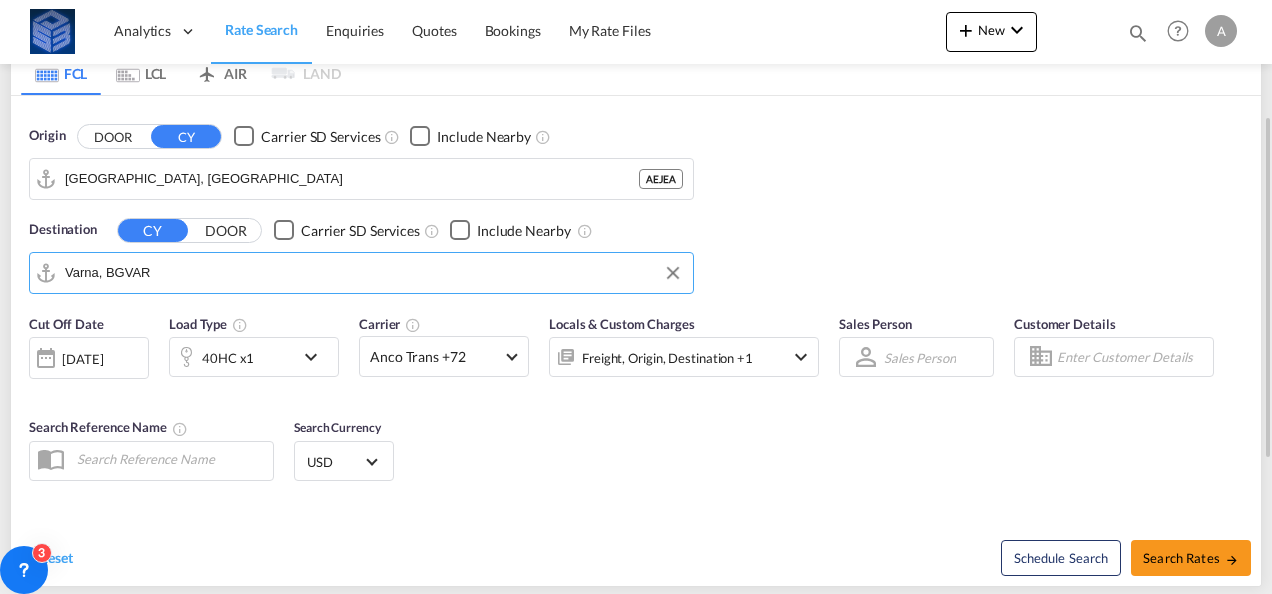 click on "40HC x1" at bounding box center [232, 357] 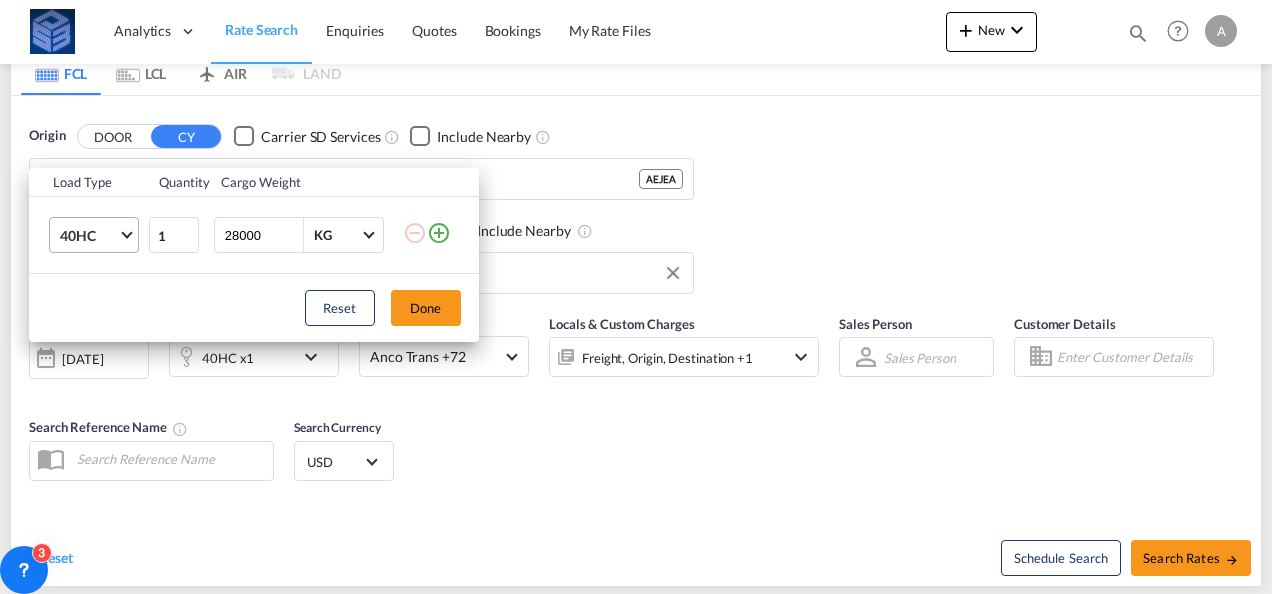 click on "40HC" at bounding box center [89, 236] 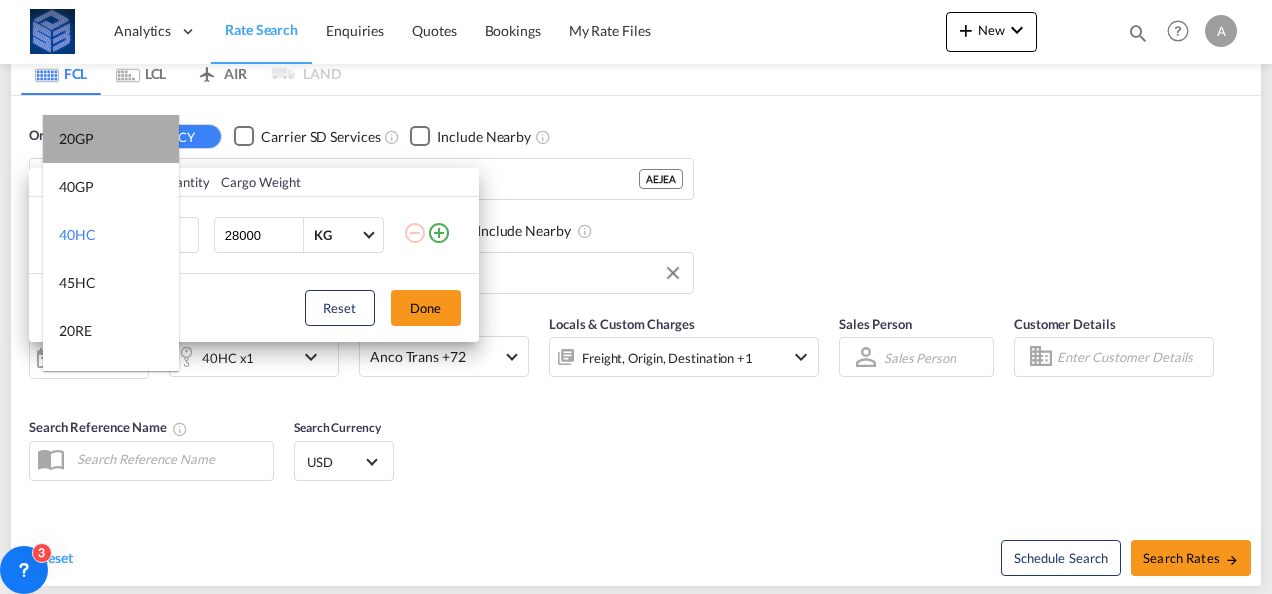 click on "20GP" at bounding box center (111, 139) 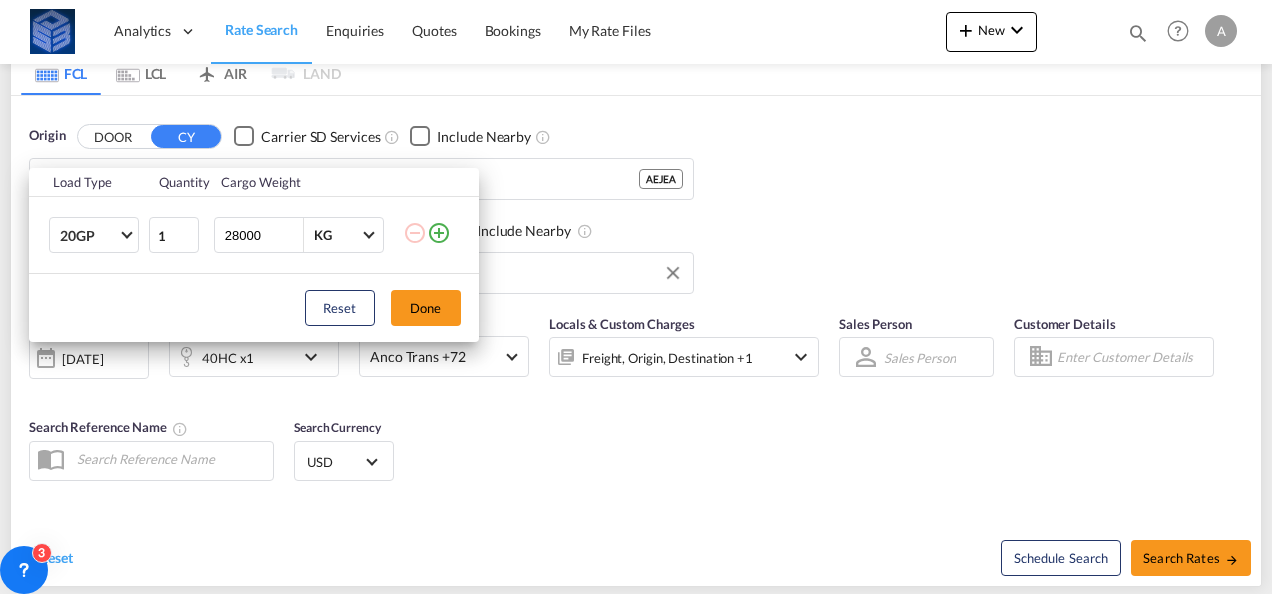 click on "28000" at bounding box center (263, 235) 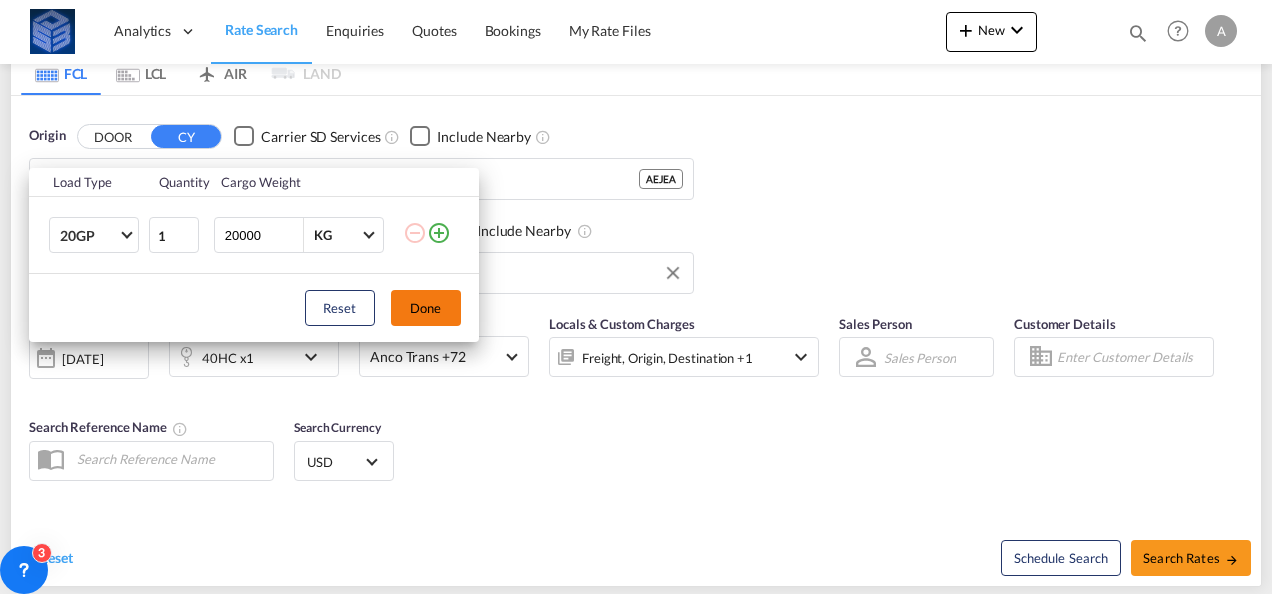 type on "20000" 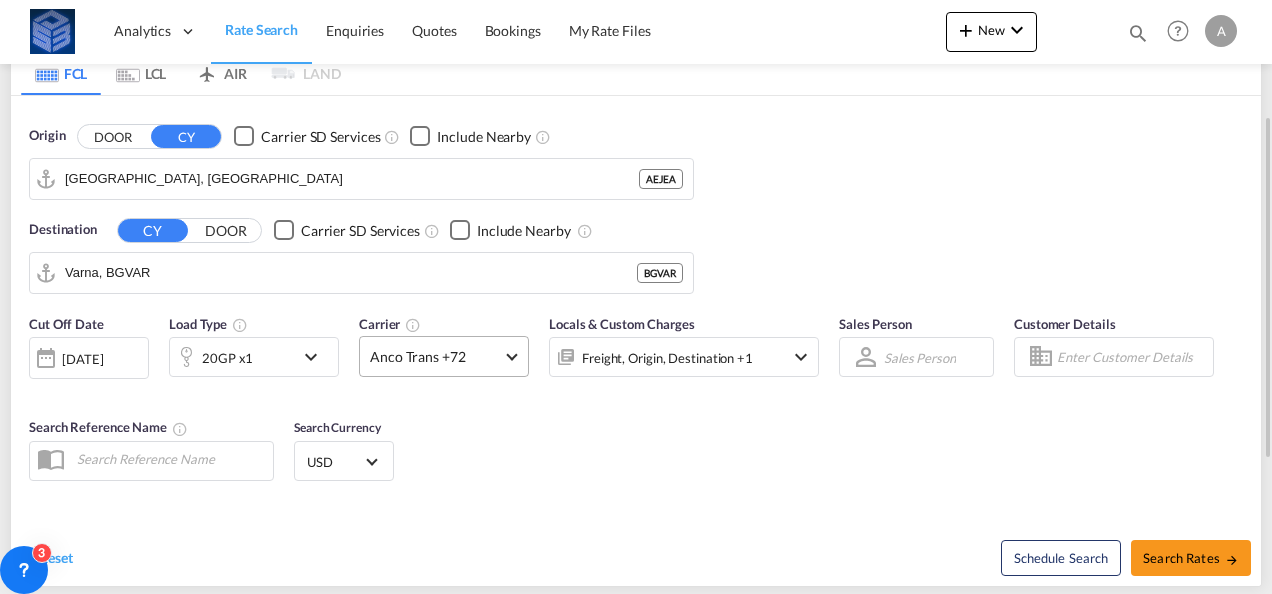 click on "Anco Trans +72" at bounding box center (435, 357) 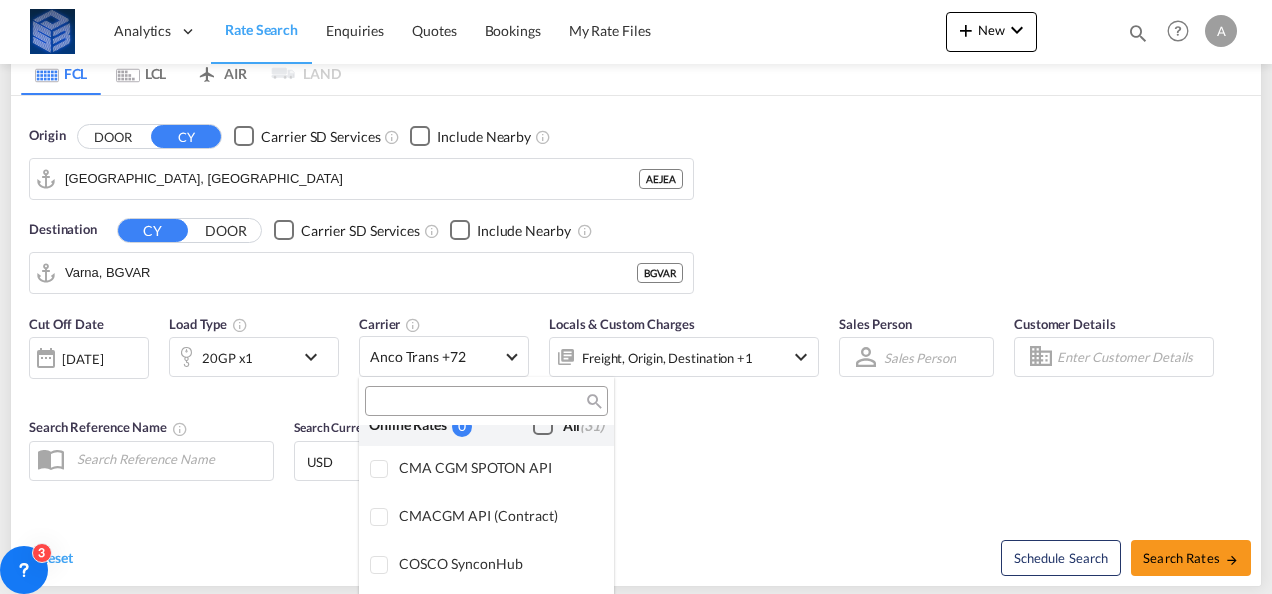 scroll, scrollTop: 0, scrollLeft: 0, axis: both 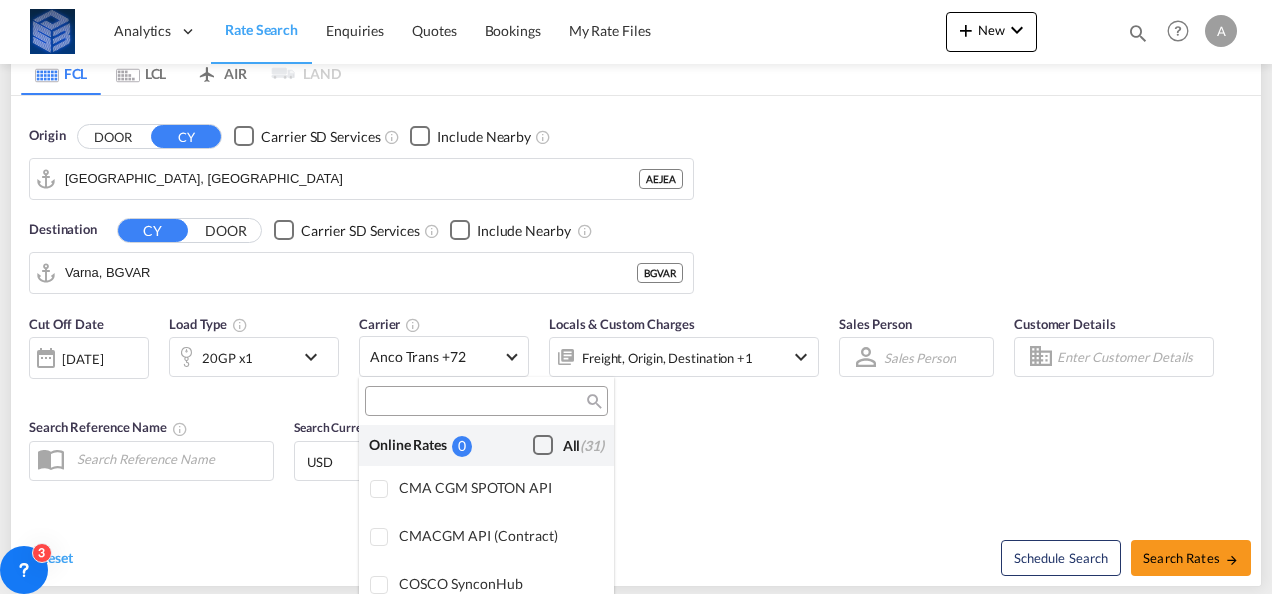 click at bounding box center [543, 445] 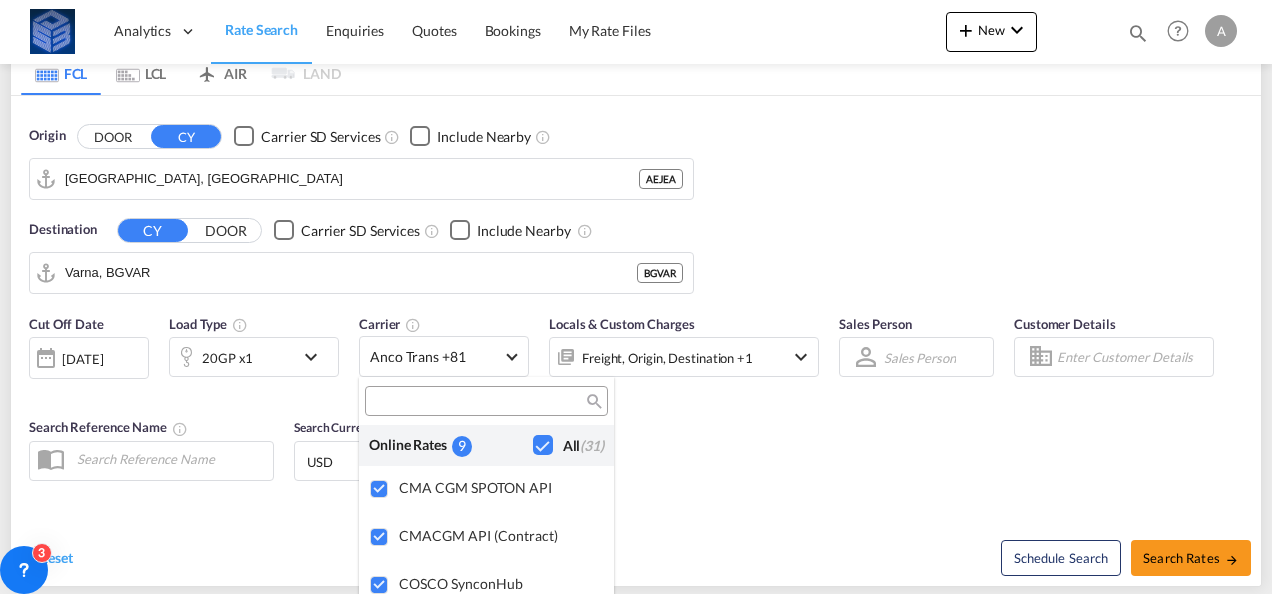 click at bounding box center (636, 297) 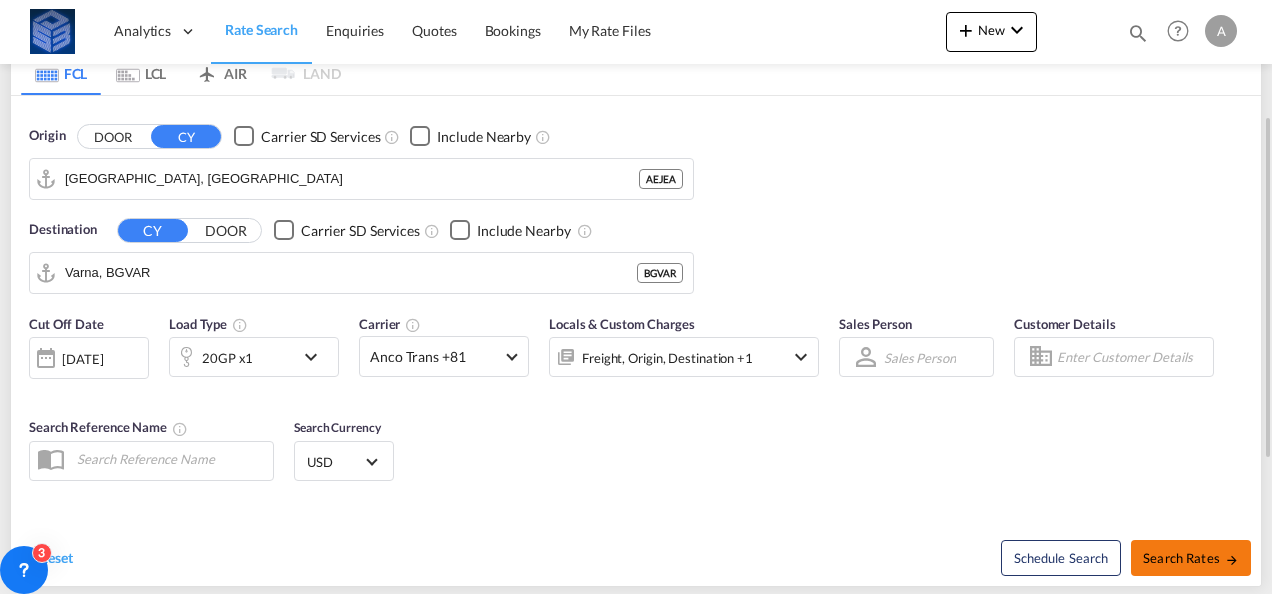 click on "Search Rates" at bounding box center (1191, 558) 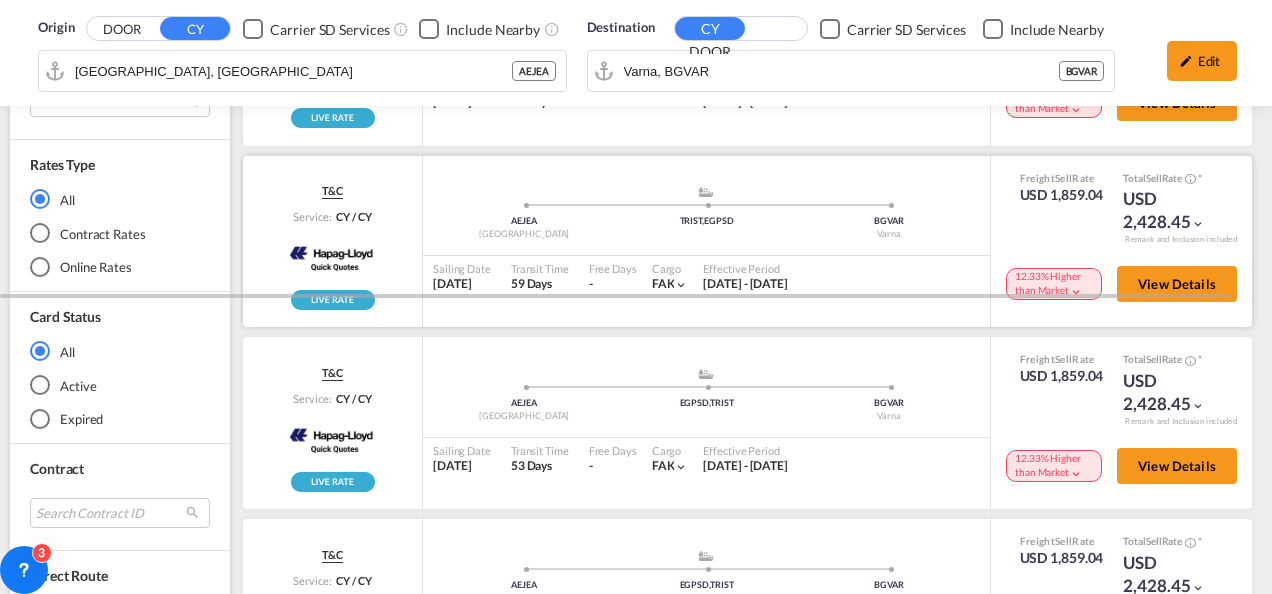 scroll, scrollTop: 0, scrollLeft: 0, axis: both 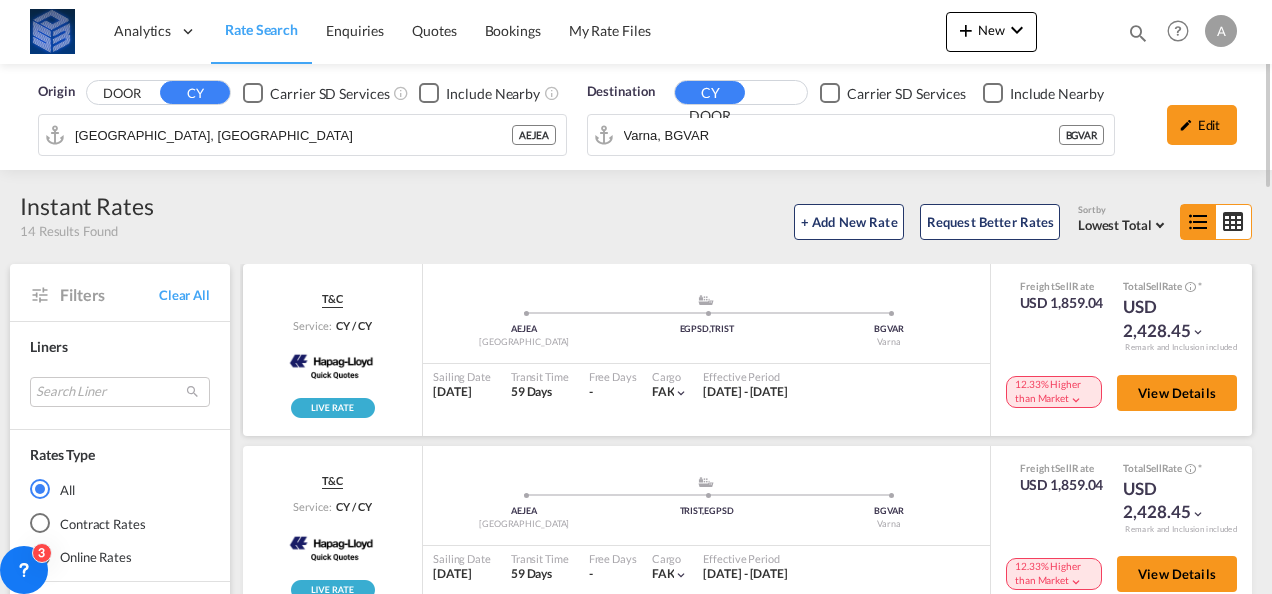 click at bounding box center [1076, 400] 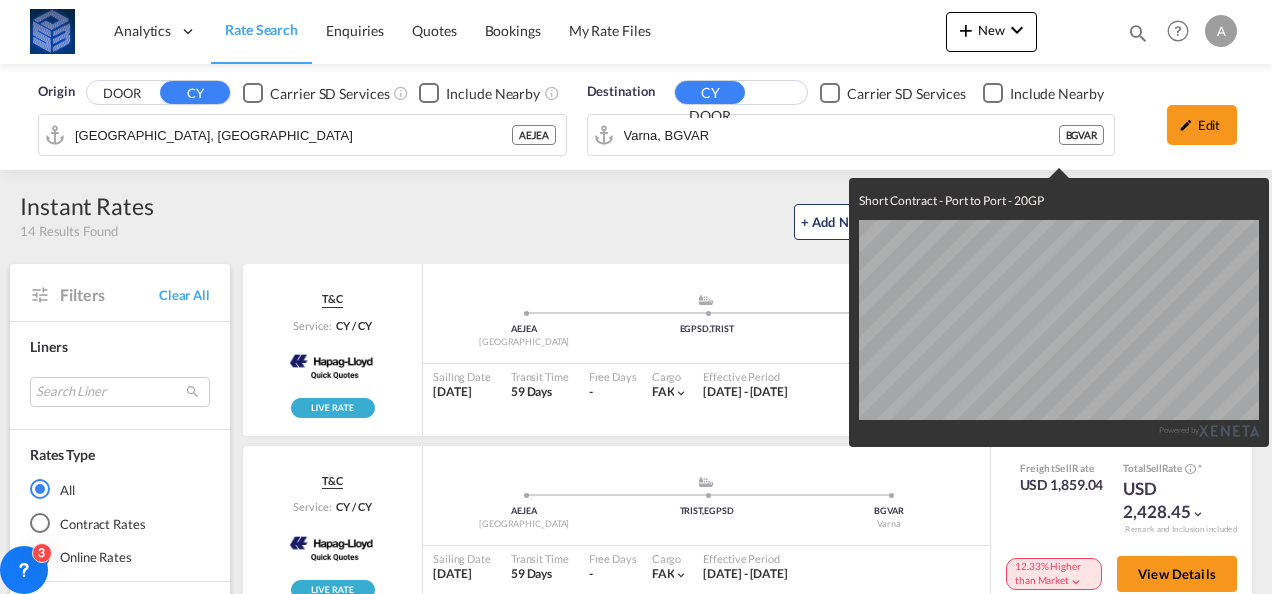 click on "Short Contract - Port to Port - 20GP
Powered by" at bounding box center (636, 297) 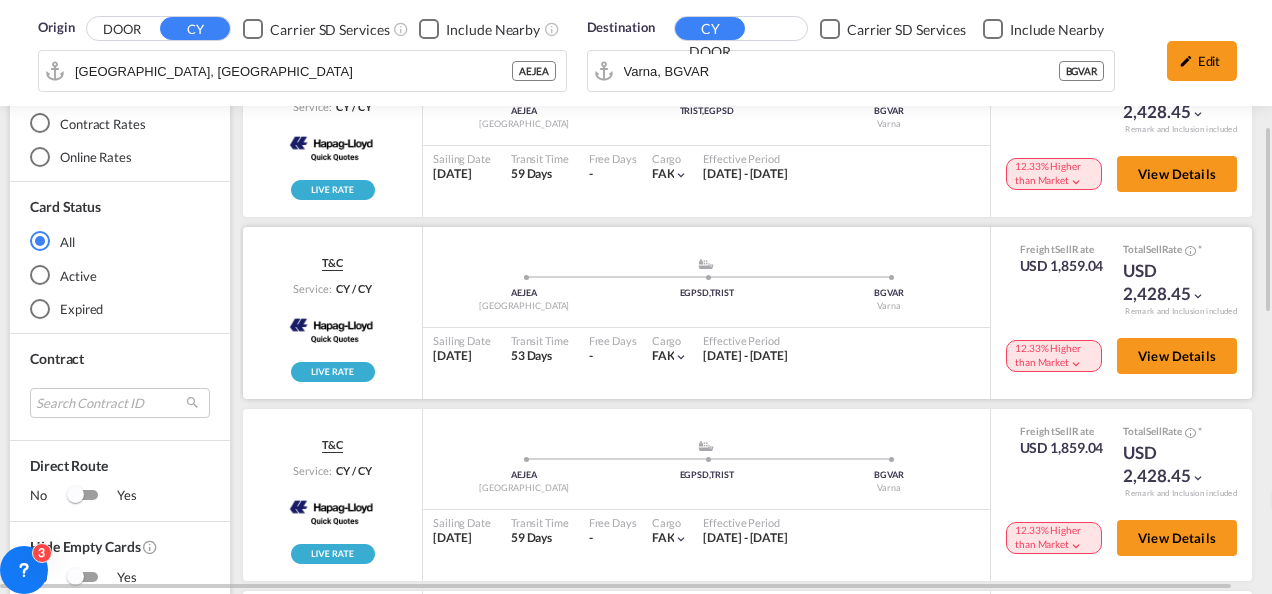 scroll, scrollTop: 0, scrollLeft: 0, axis: both 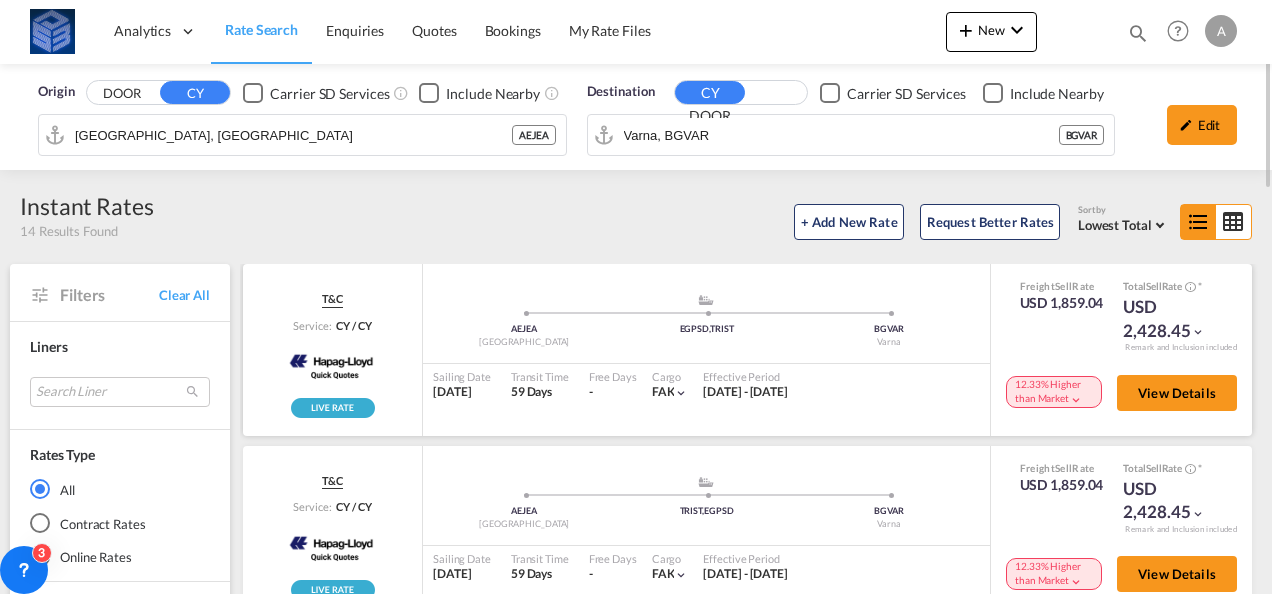 click at bounding box center (1198, 332) 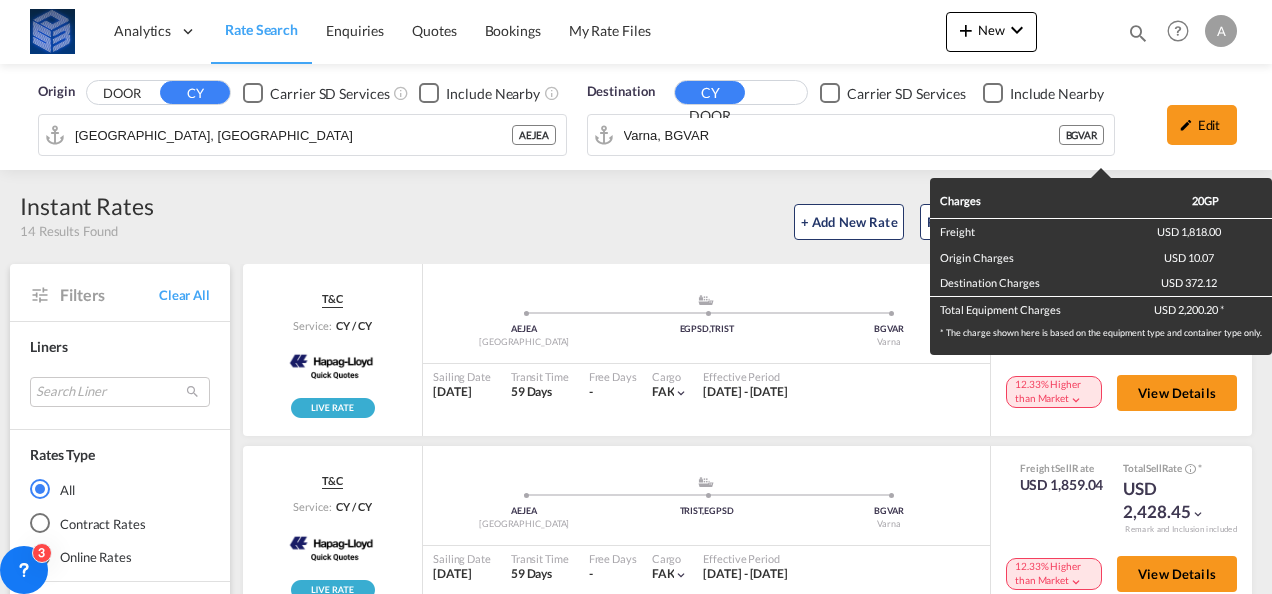 click on "Charges 20GP Freight
USD 1,818.00
Origin Charges
USD 10.07
Destination Charges
USD 372.12
Total Equipment Charges
USD 2,200.20 *
* The charge shown here is based on the equipment type and container type only." at bounding box center [636, 297] 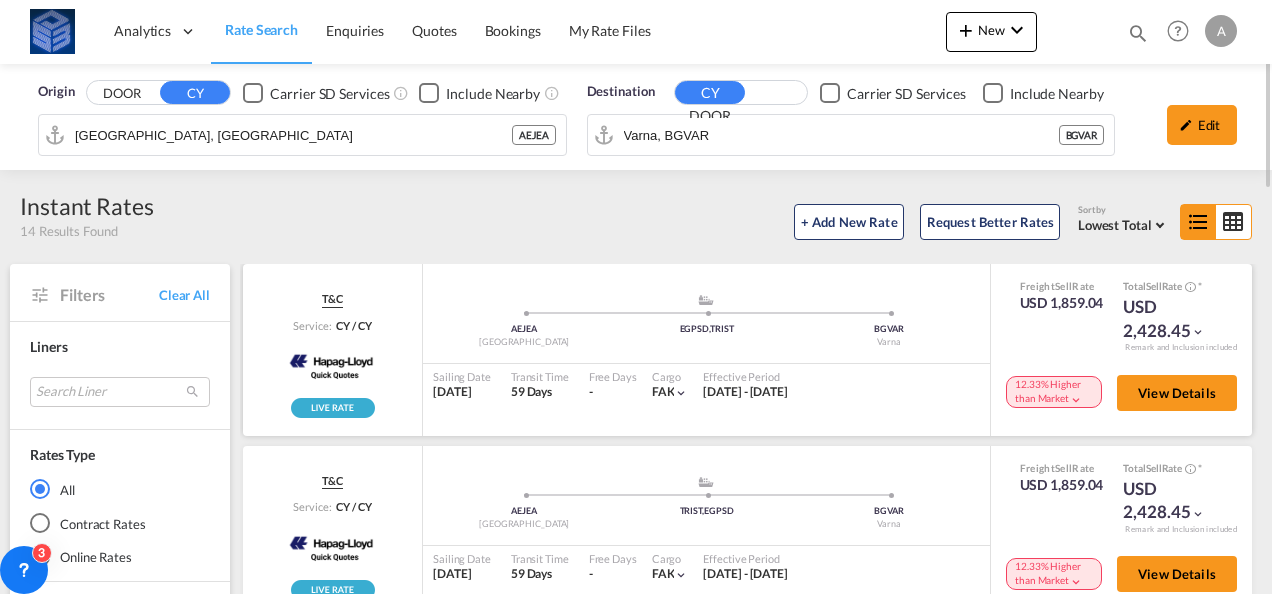 click at bounding box center (1198, 332) 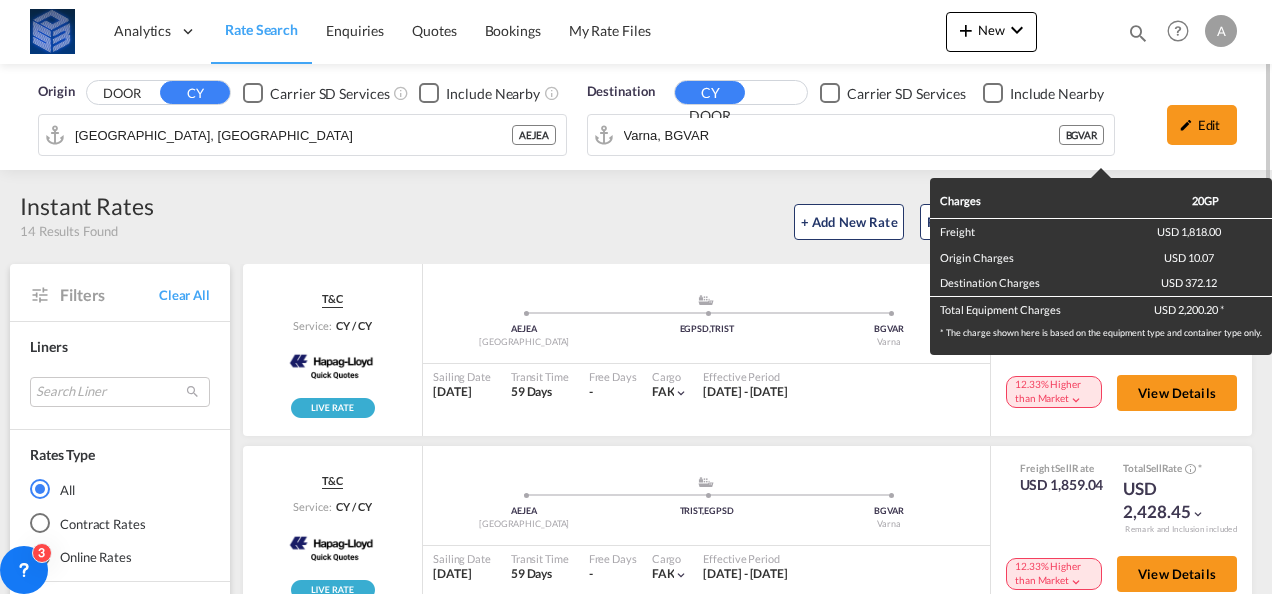 click on "Charges 20GP Freight
USD 1,818.00
Origin Charges
USD 10.07
Destination Charges
USD 372.12
Total Equipment Charges
USD 2,200.20 *
* The charge shown here is based on the equipment type and container type only." at bounding box center (636, 297) 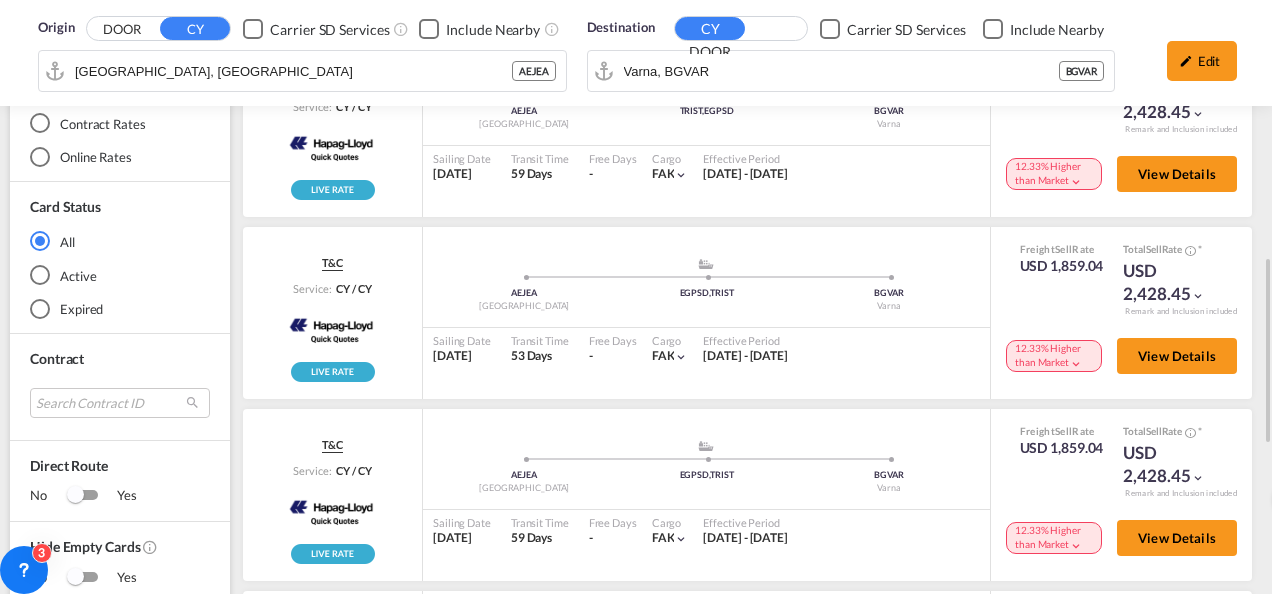 scroll, scrollTop: 800, scrollLeft: 0, axis: vertical 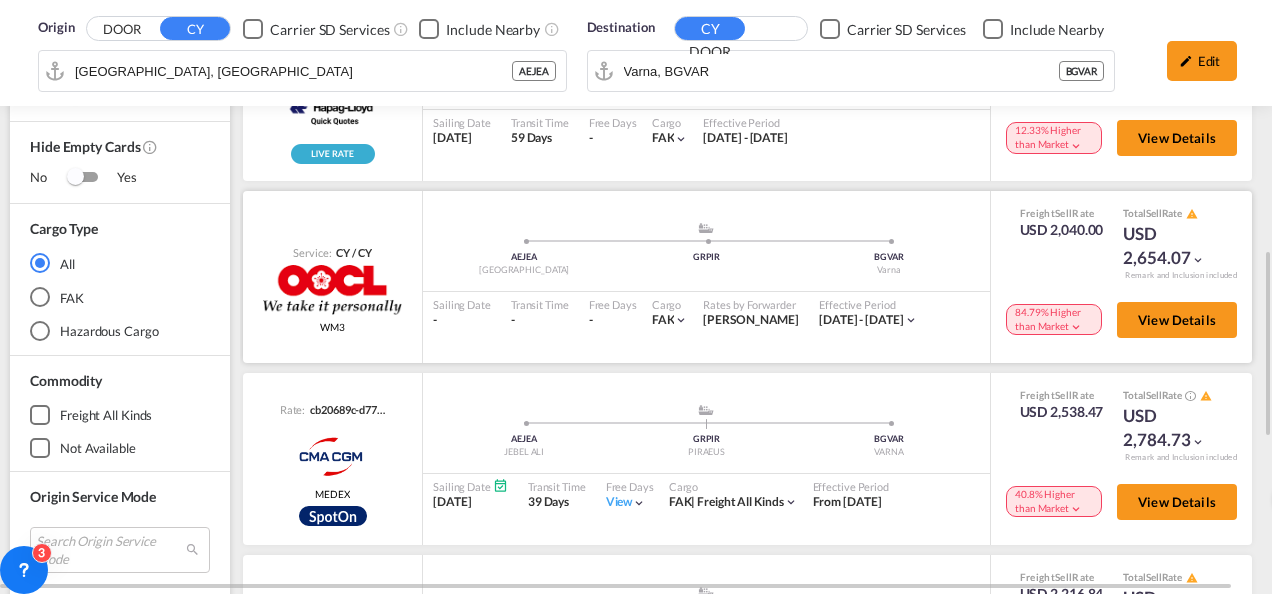 click at bounding box center [1198, 260] 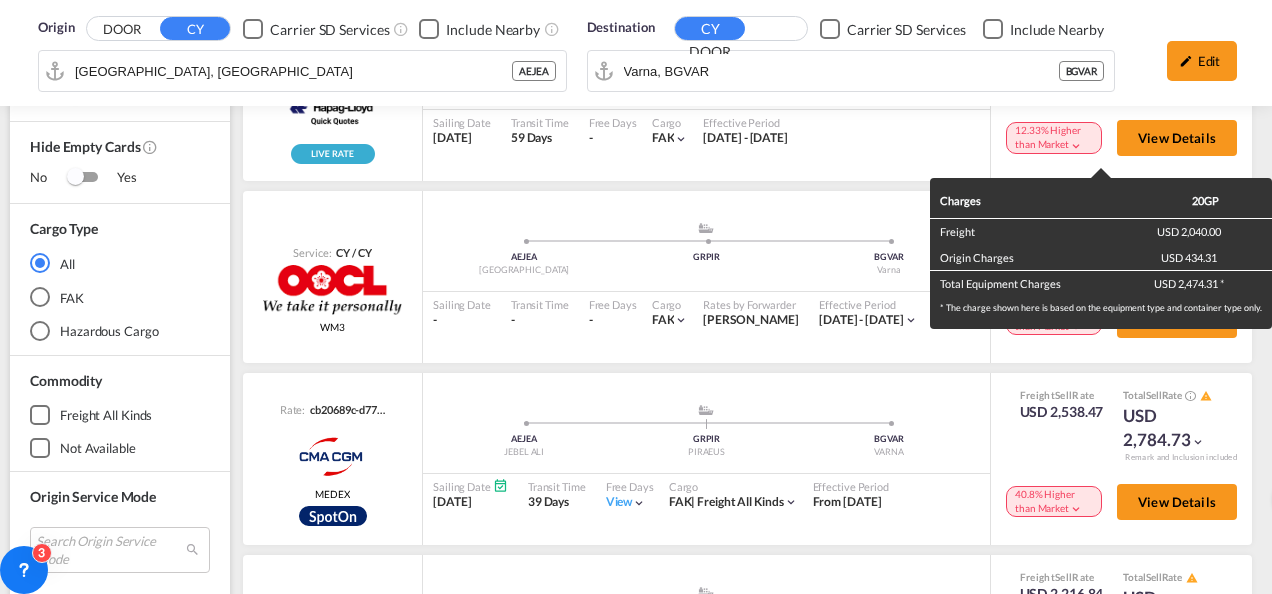 click on "Charges 20GP Freight
USD 2,040.00
Origin Charges
USD 434.31
Total Equipment Charges
USD 2,474.31 *
* The charge shown here is based on the equipment type and container type only." at bounding box center (636, 297) 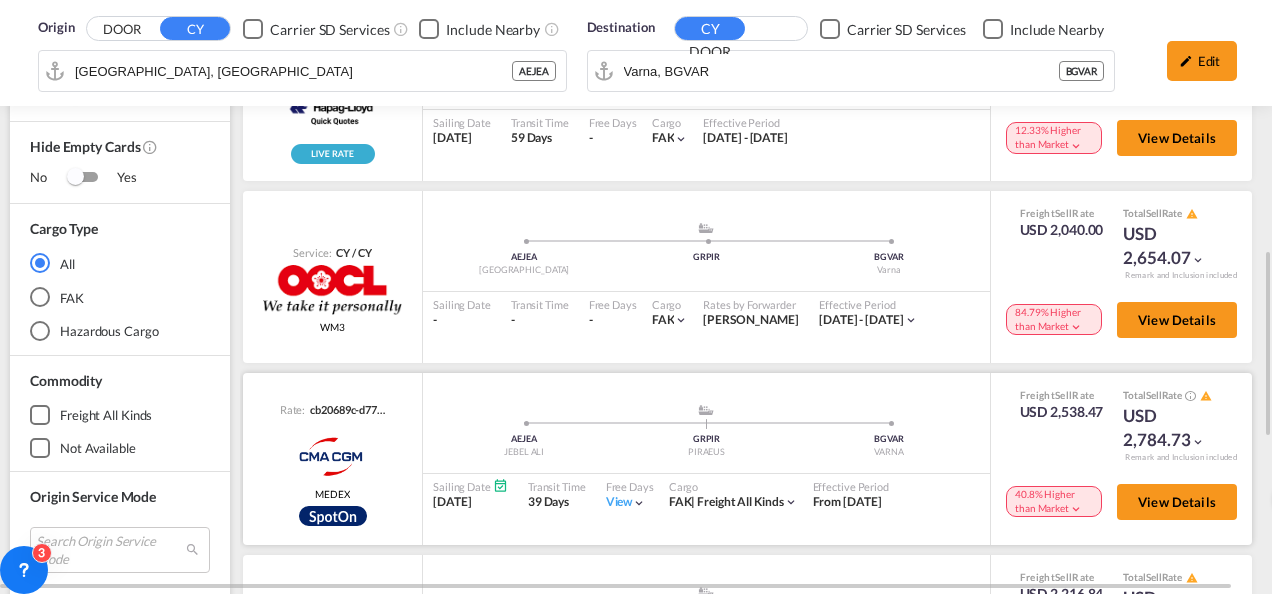 click at bounding box center [1198, 442] 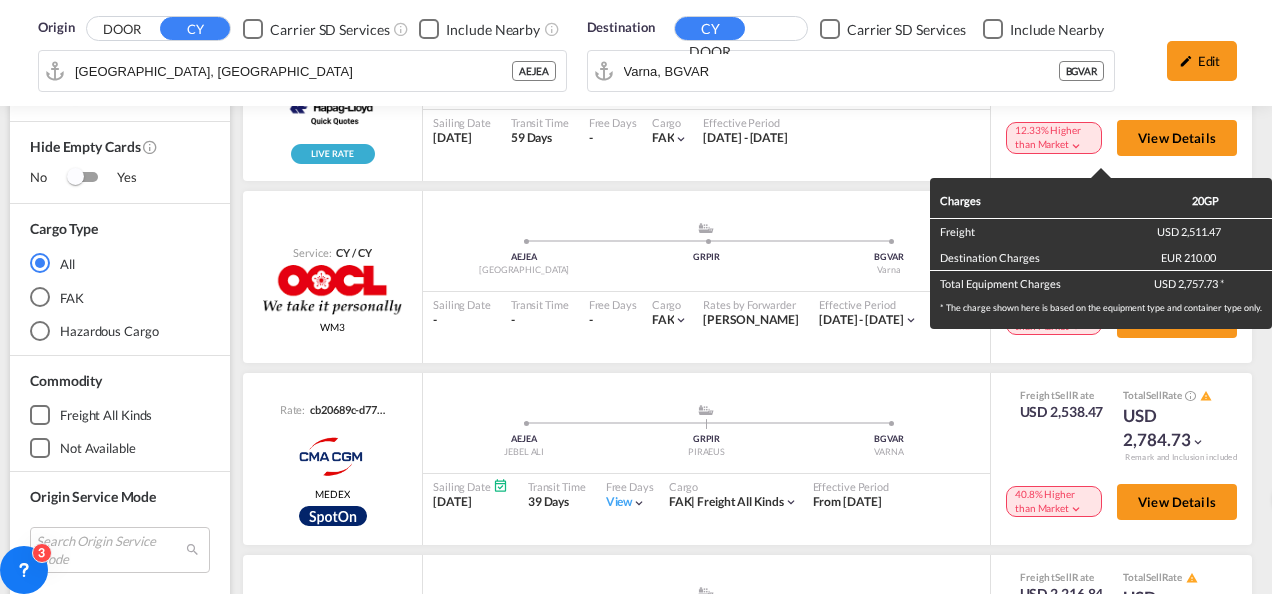 click on "Charges 20GP Freight
USD 2,511.47
Destination Charges
EUR 210.00
Total Equipment Charges
USD 2,757.73 *
* The charge shown here is based on the equipment type and container type only." at bounding box center [636, 297] 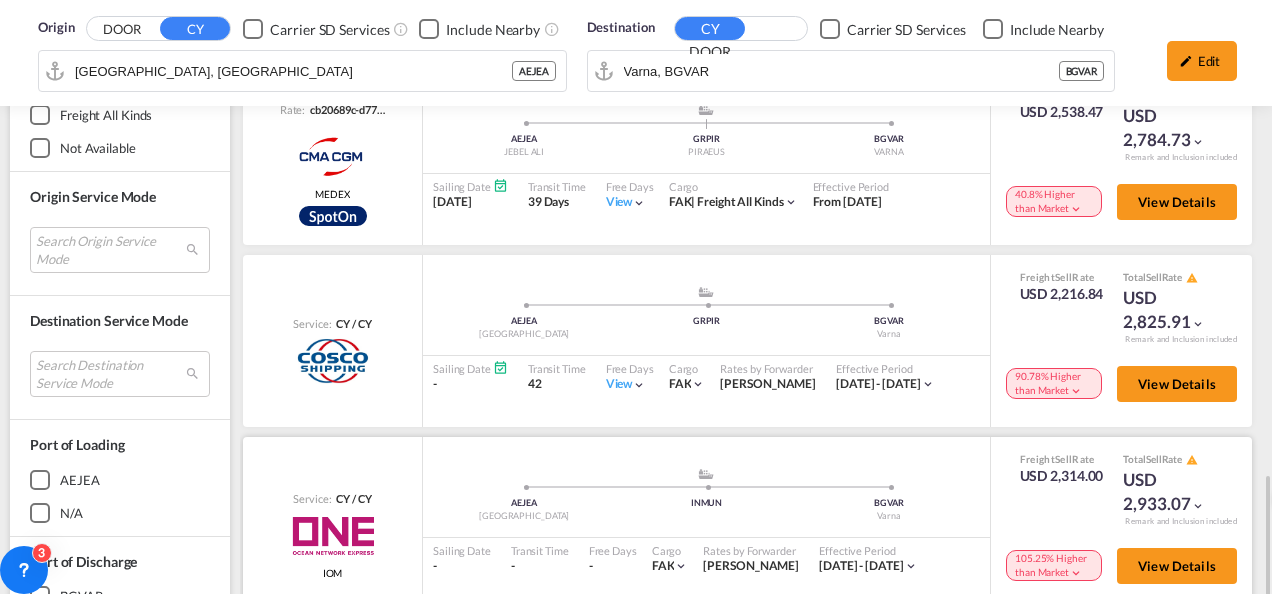 scroll, scrollTop: 1298, scrollLeft: 0, axis: vertical 